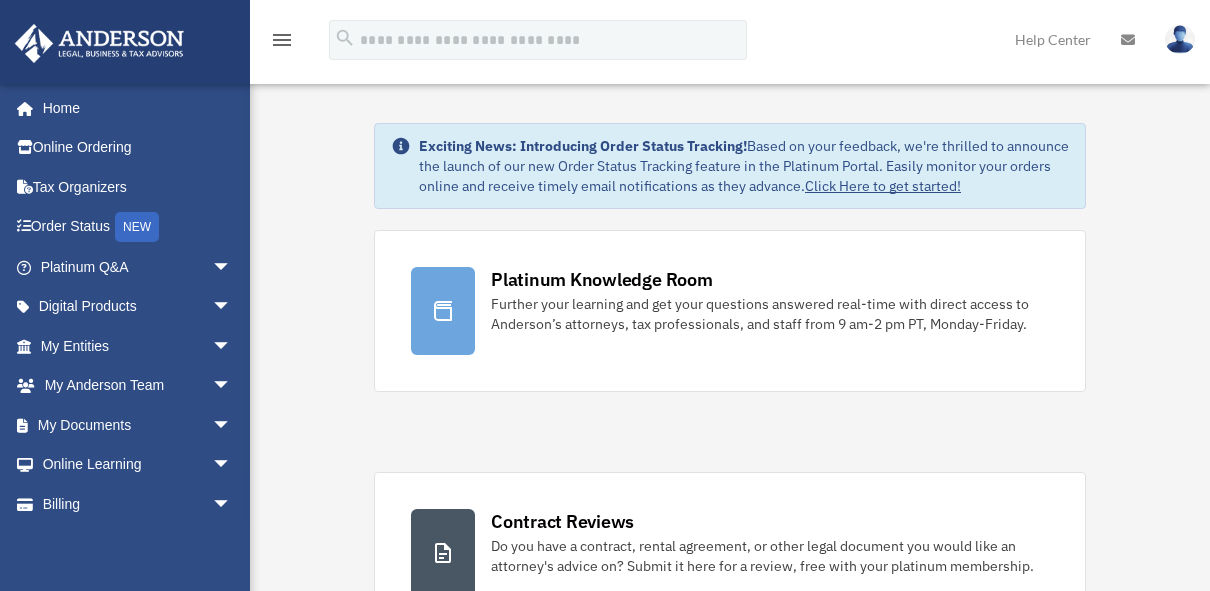 scroll, scrollTop: 0, scrollLeft: 0, axis: both 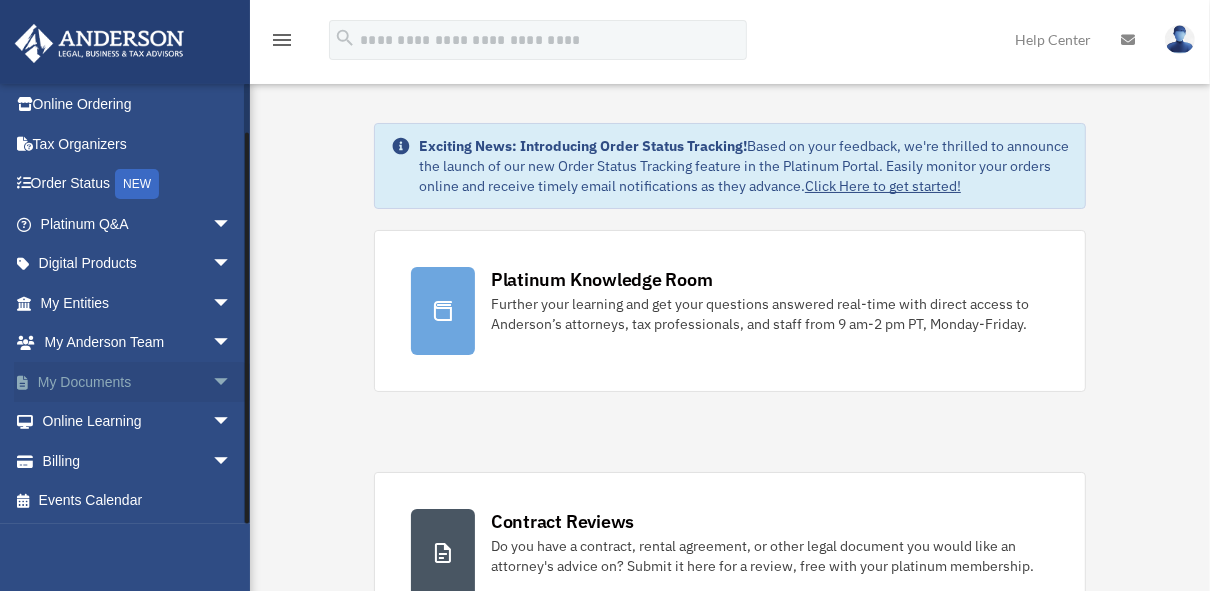 click on "My Documents arrow_drop_down" at bounding box center [138, 382] 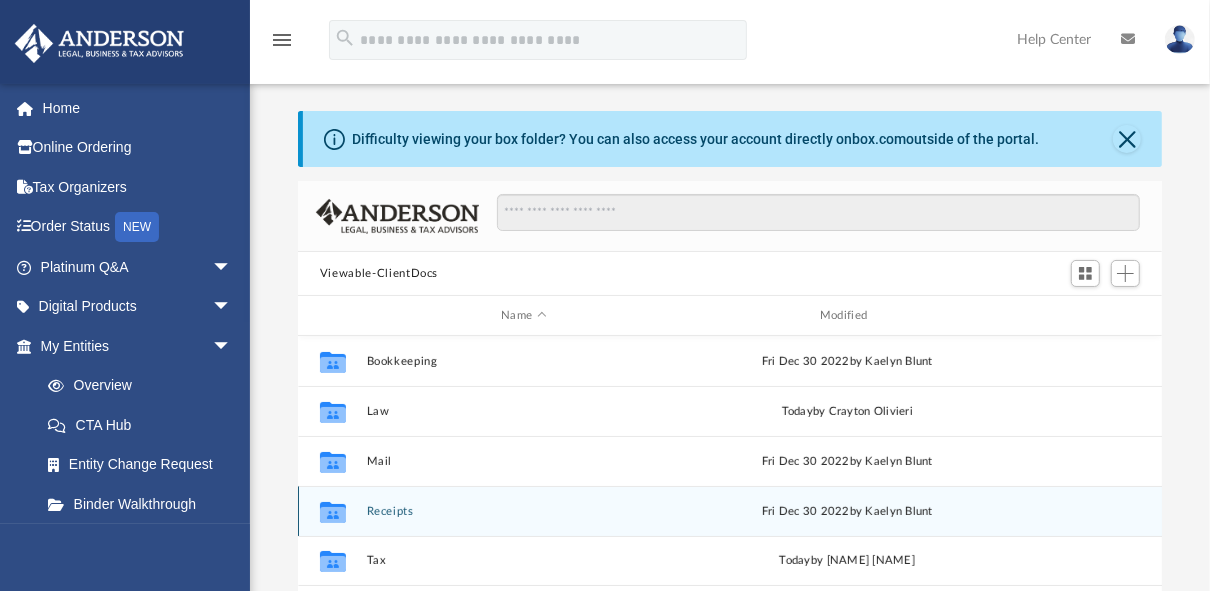 scroll, scrollTop: 115, scrollLeft: 0, axis: vertical 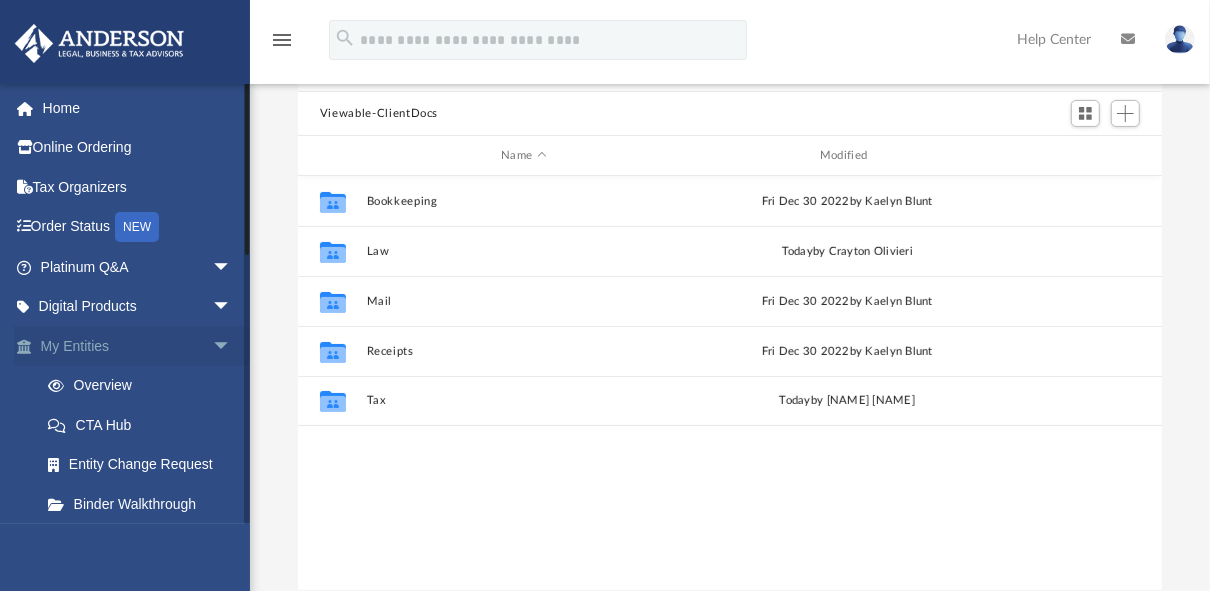 click on "My Entities arrow_drop_down" at bounding box center (138, 346) 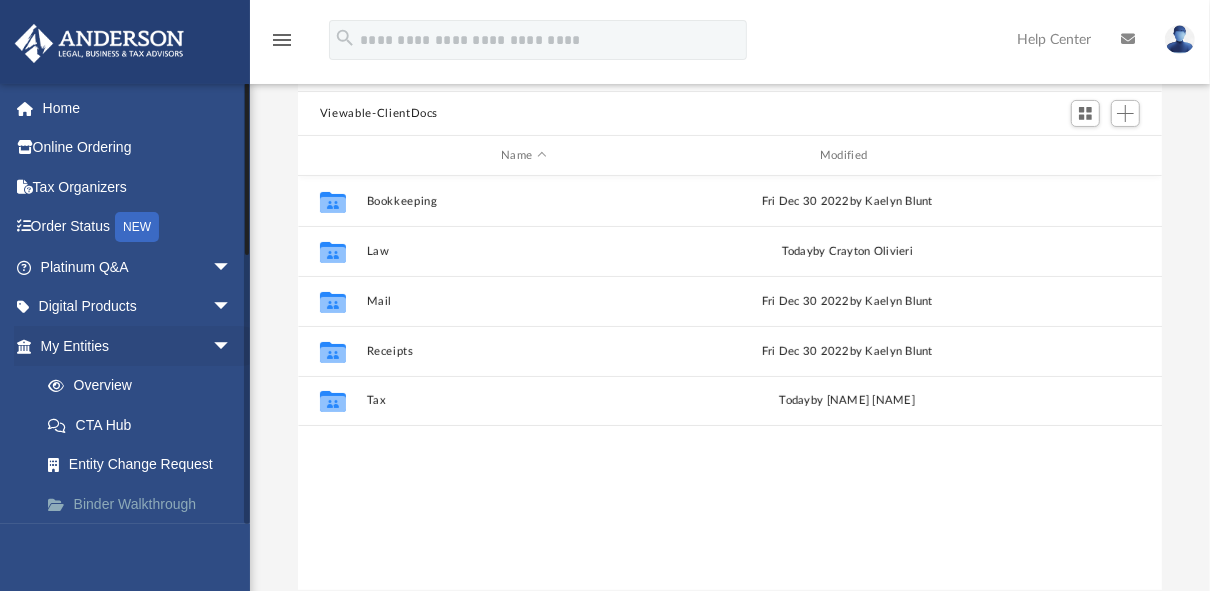 scroll, scrollTop: 160, scrollLeft: 0, axis: vertical 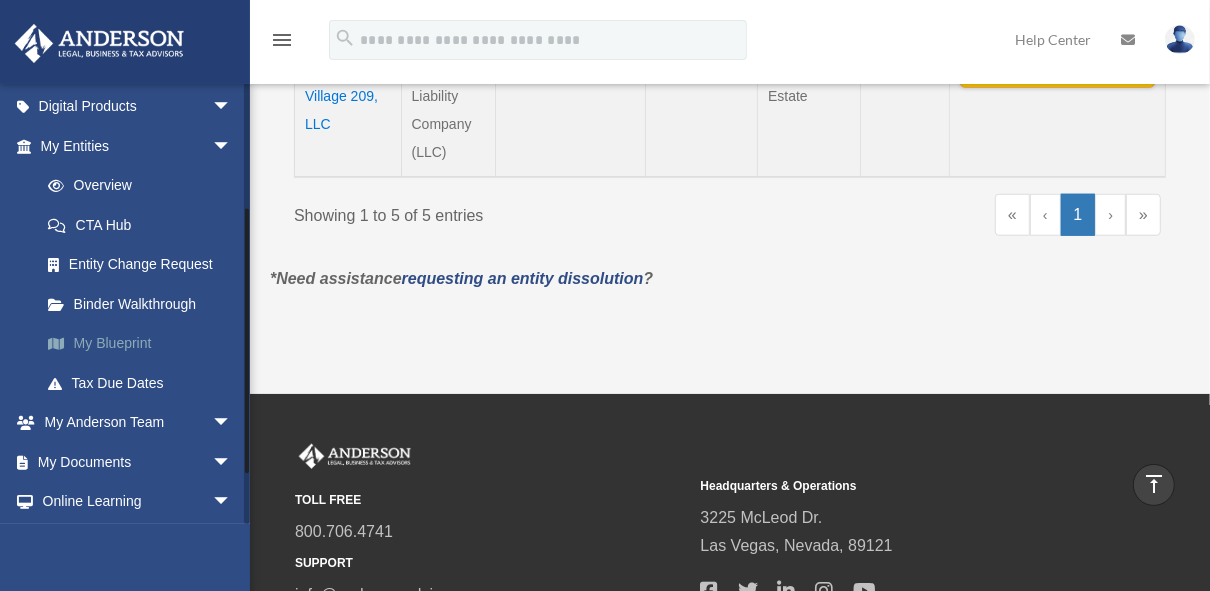 click on "My Blueprint" at bounding box center (145, 344) 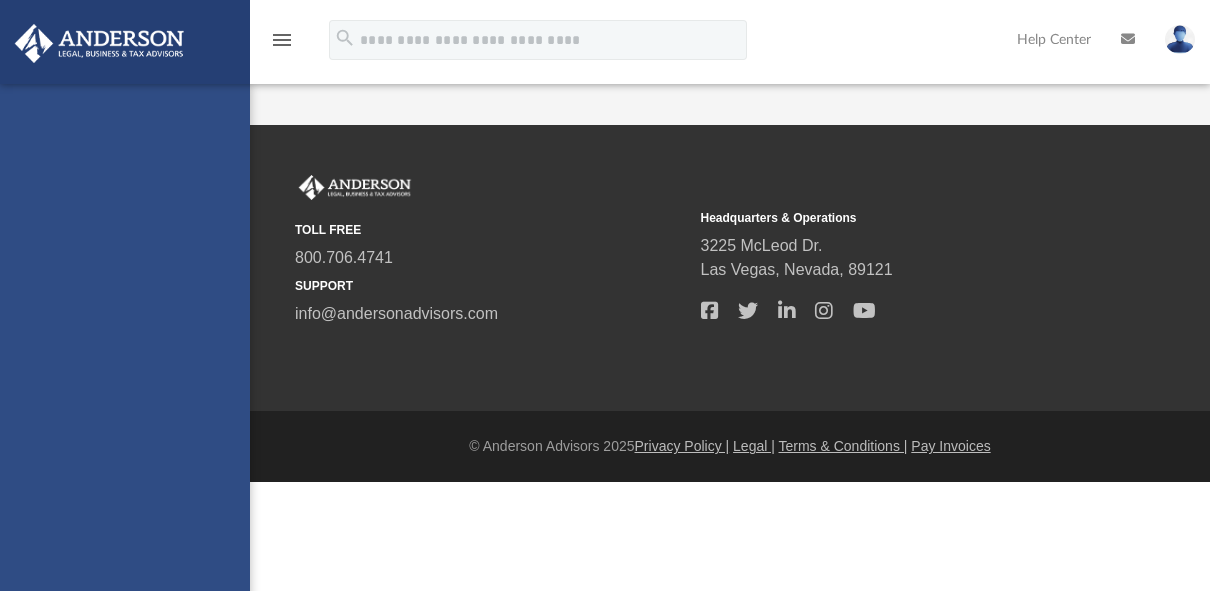 scroll, scrollTop: 0, scrollLeft: 0, axis: both 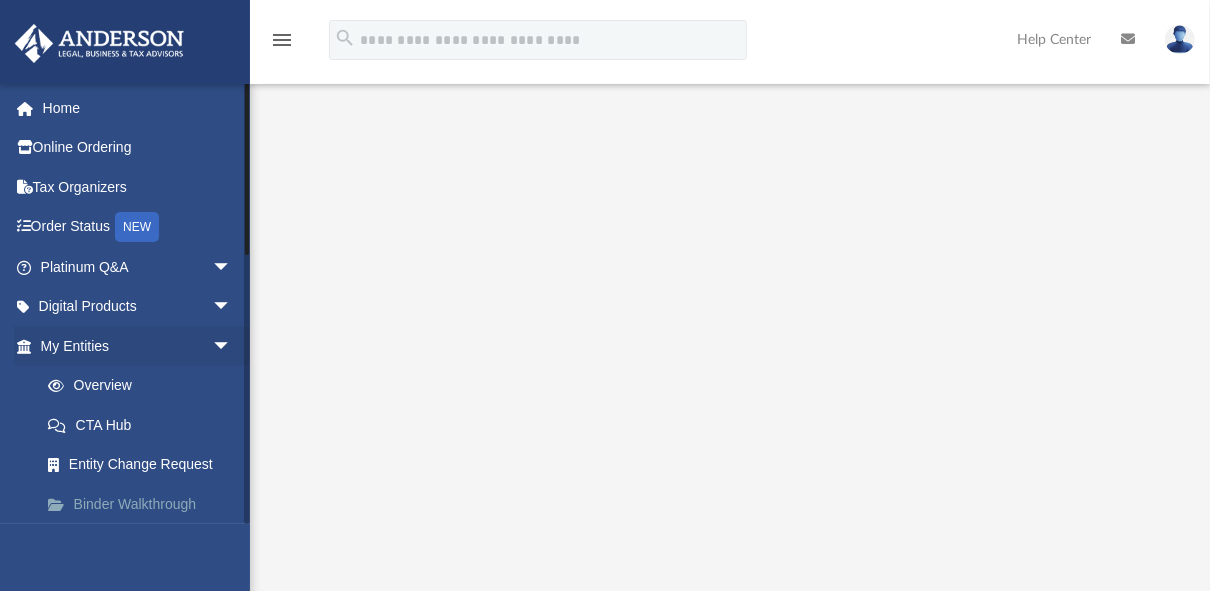 click on "Binder Walkthrough" at bounding box center [145, 504] 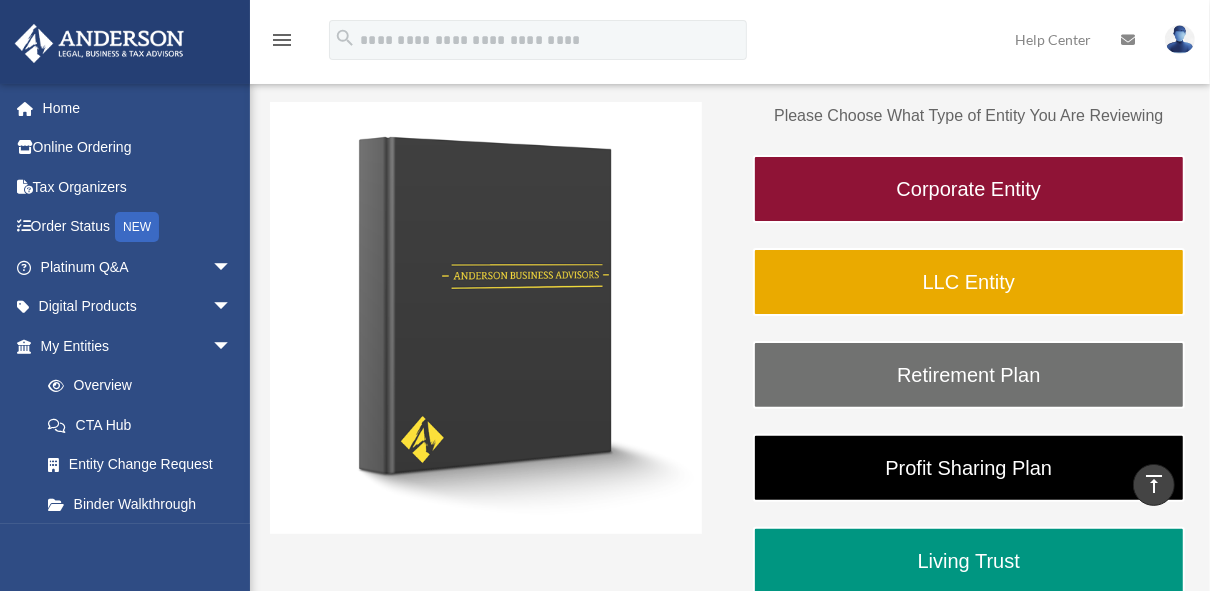 scroll, scrollTop: 160, scrollLeft: 0, axis: vertical 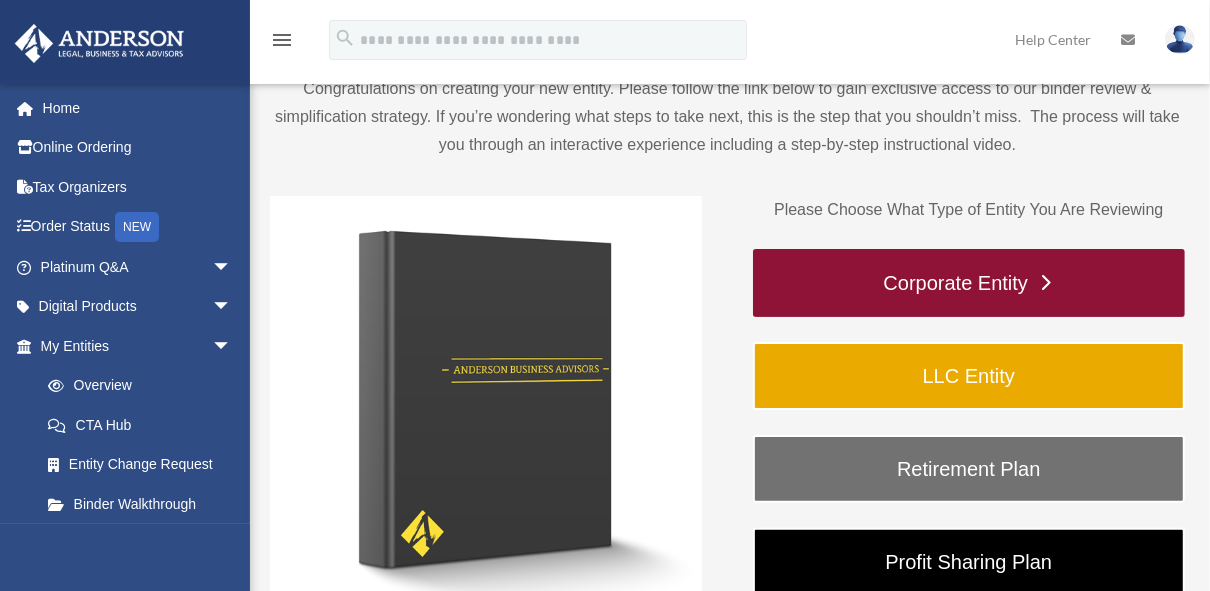 click on "Corporate Entity" at bounding box center [969, 283] 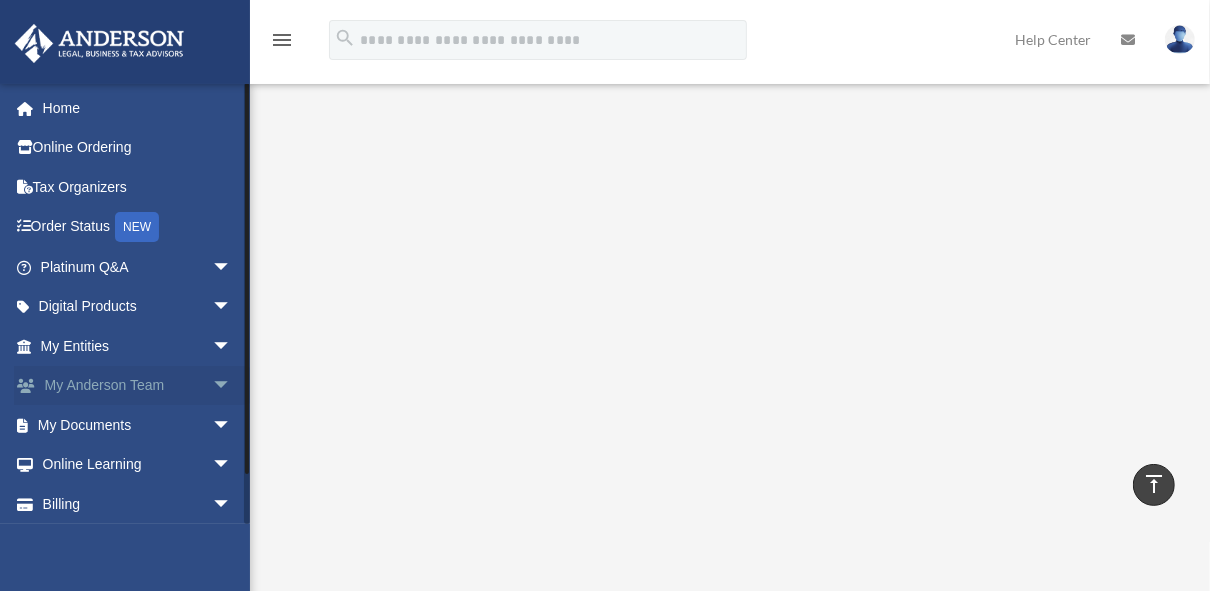 scroll, scrollTop: 80, scrollLeft: 0, axis: vertical 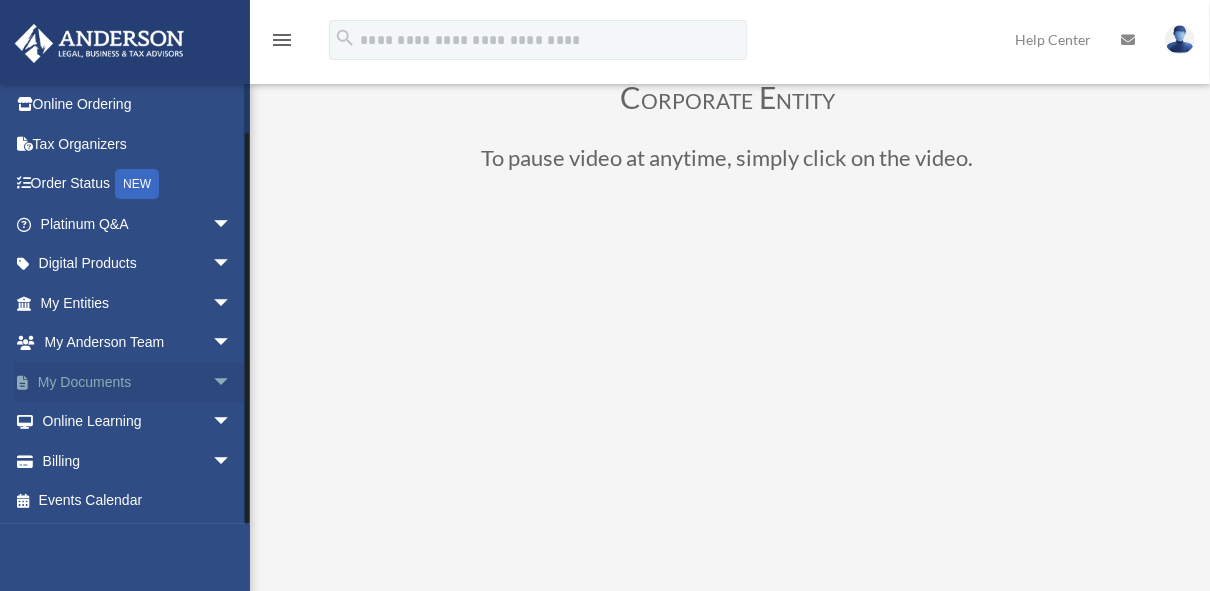click on "My Documents arrow_drop_down" at bounding box center [138, 382] 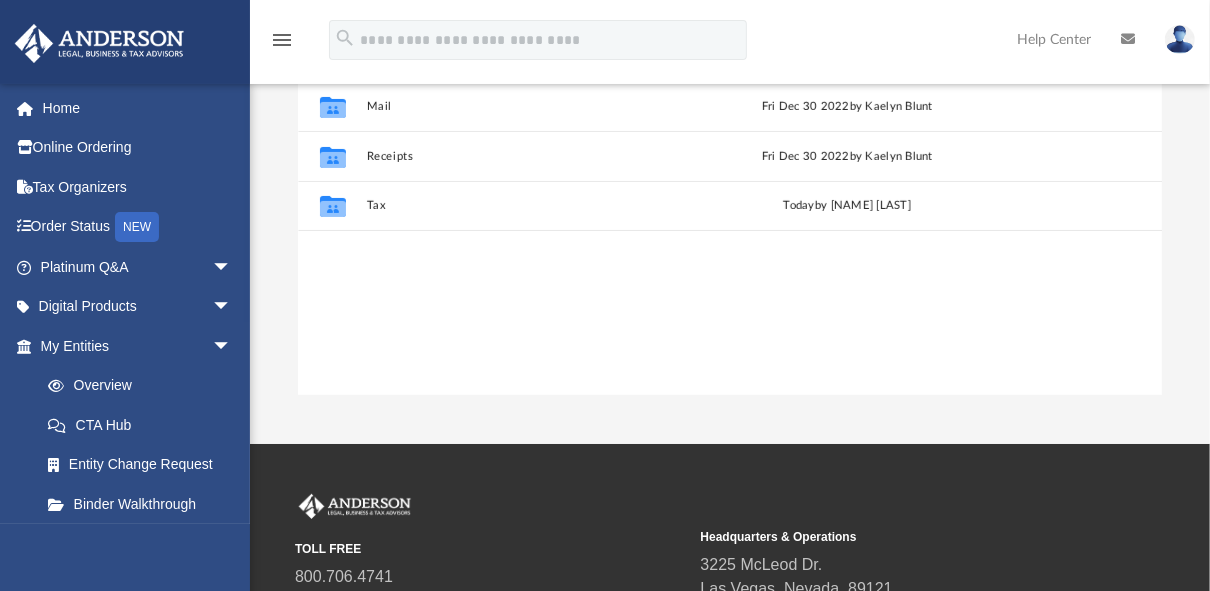 scroll, scrollTop: 480, scrollLeft: 0, axis: vertical 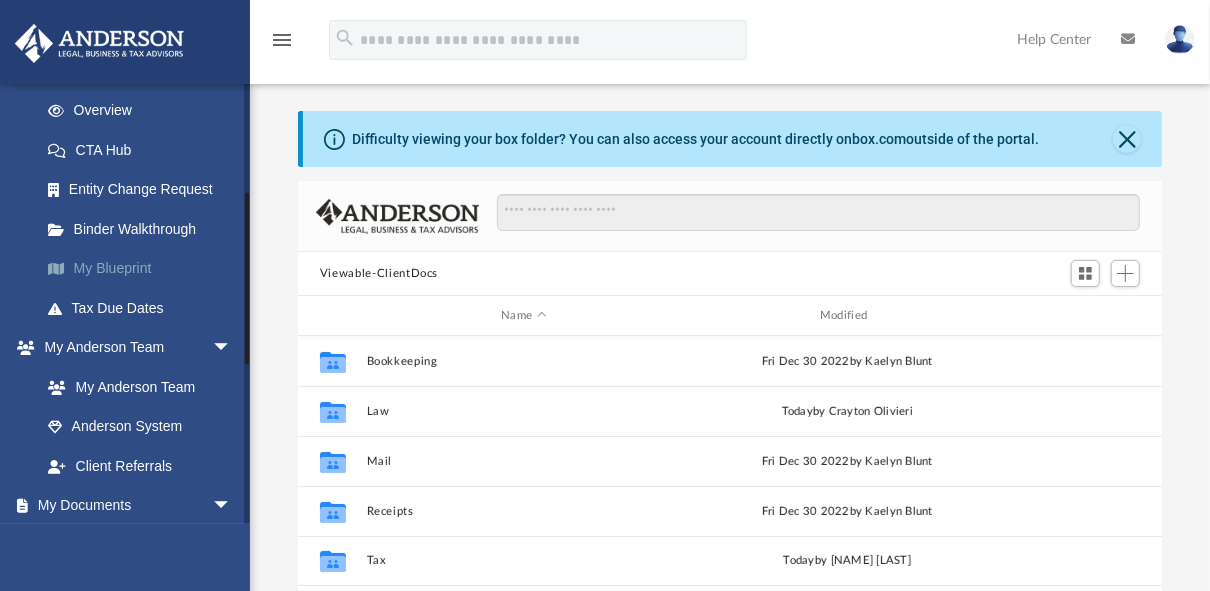 click on "My Blueprint" at bounding box center (145, 269) 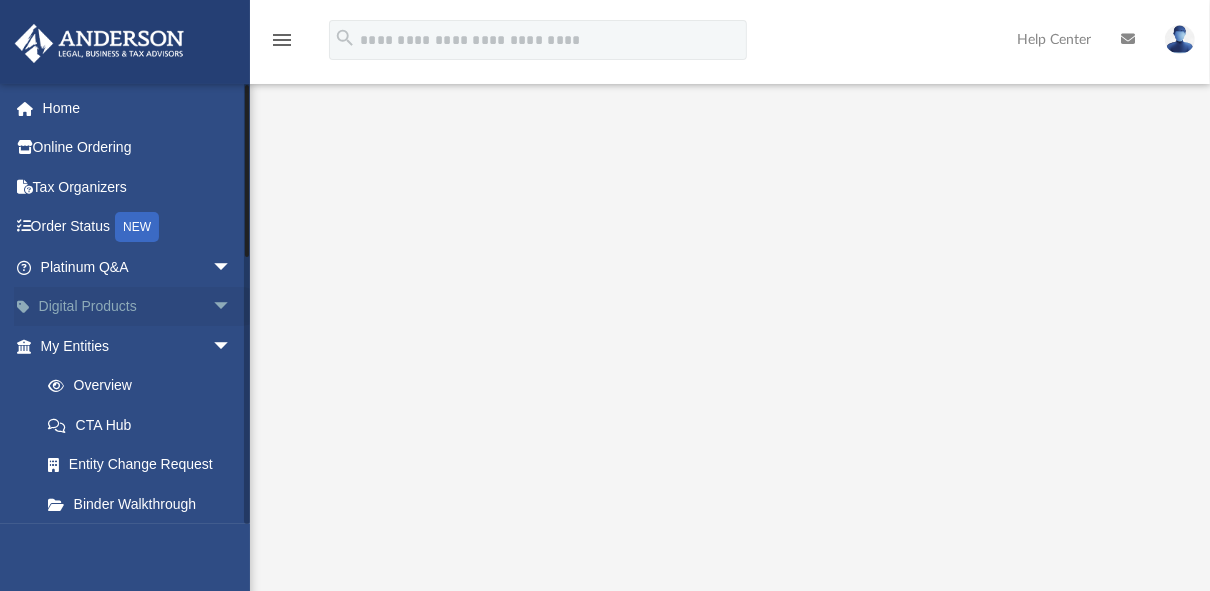 scroll, scrollTop: 80, scrollLeft: 0, axis: vertical 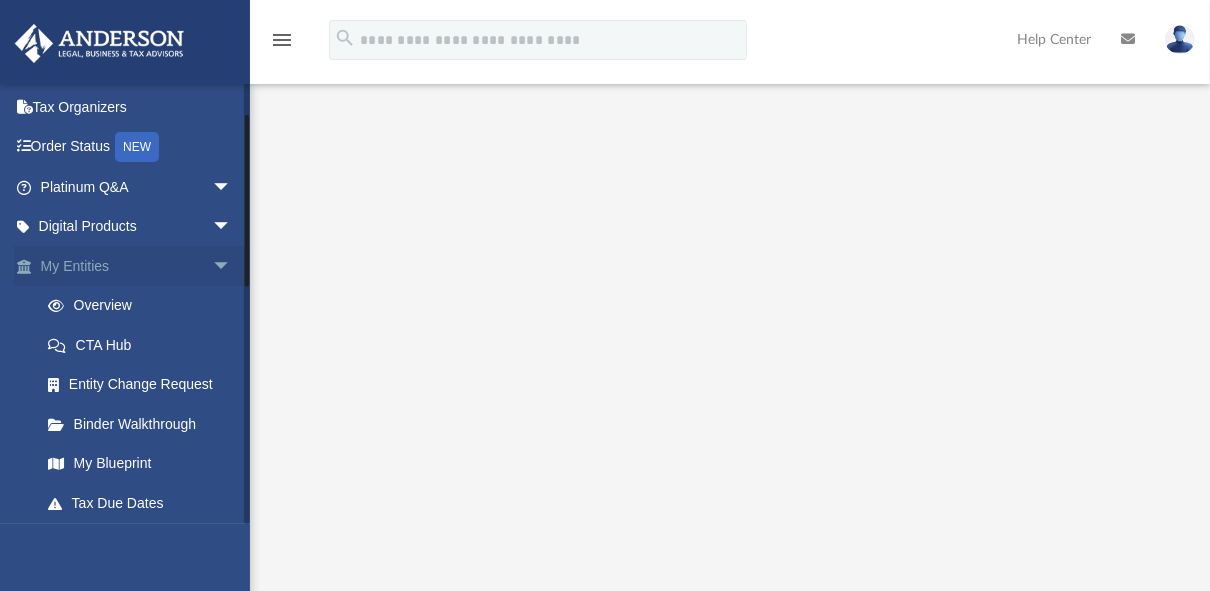 click on "My Entities arrow_drop_down" at bounding box center (138, 266) 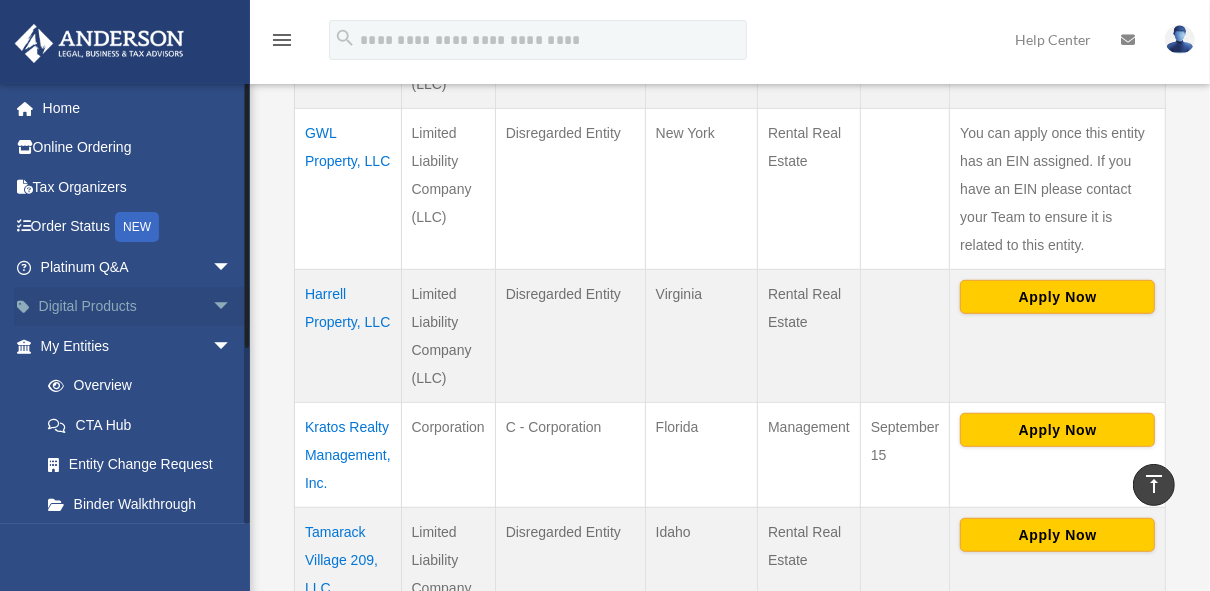 scroll, scrollTop: 880, scrollLeft: 0, axis: vertical 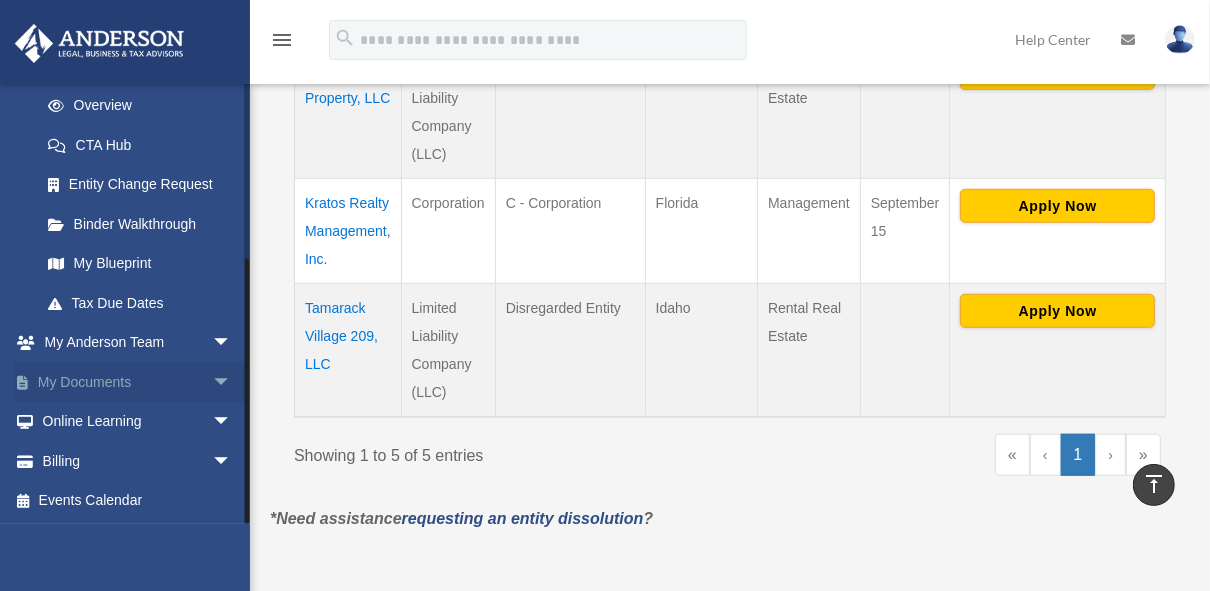 click on "My Documents arrow_drop_down" at bounding box center (138, 382) 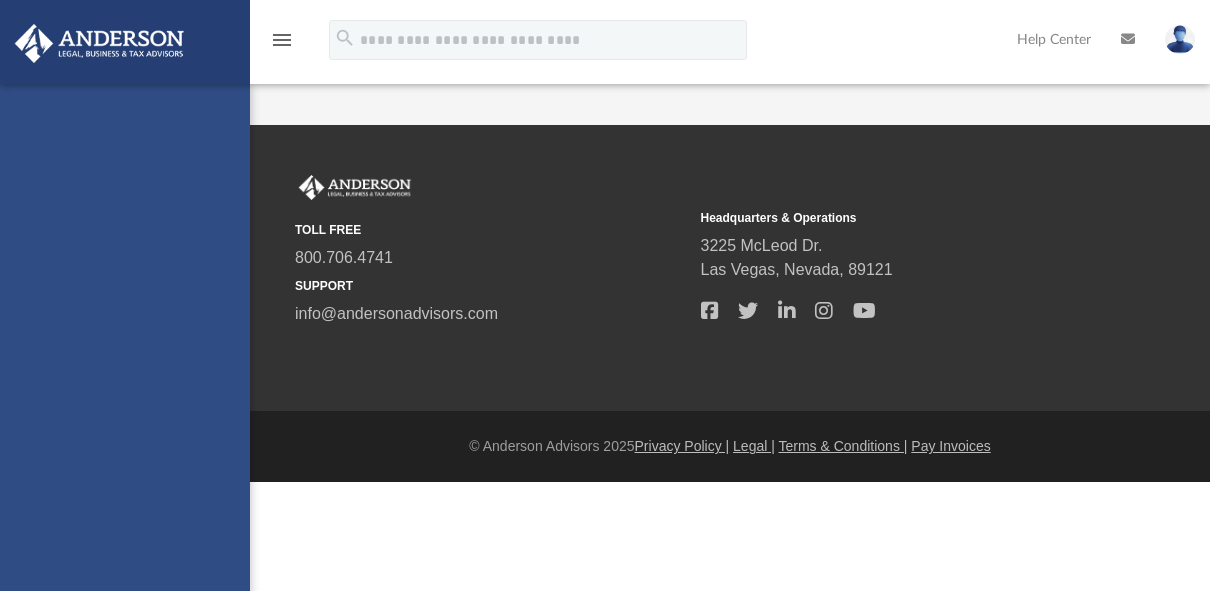 scroll, scrollTop: 0, scrollLeft: 0, axis: both 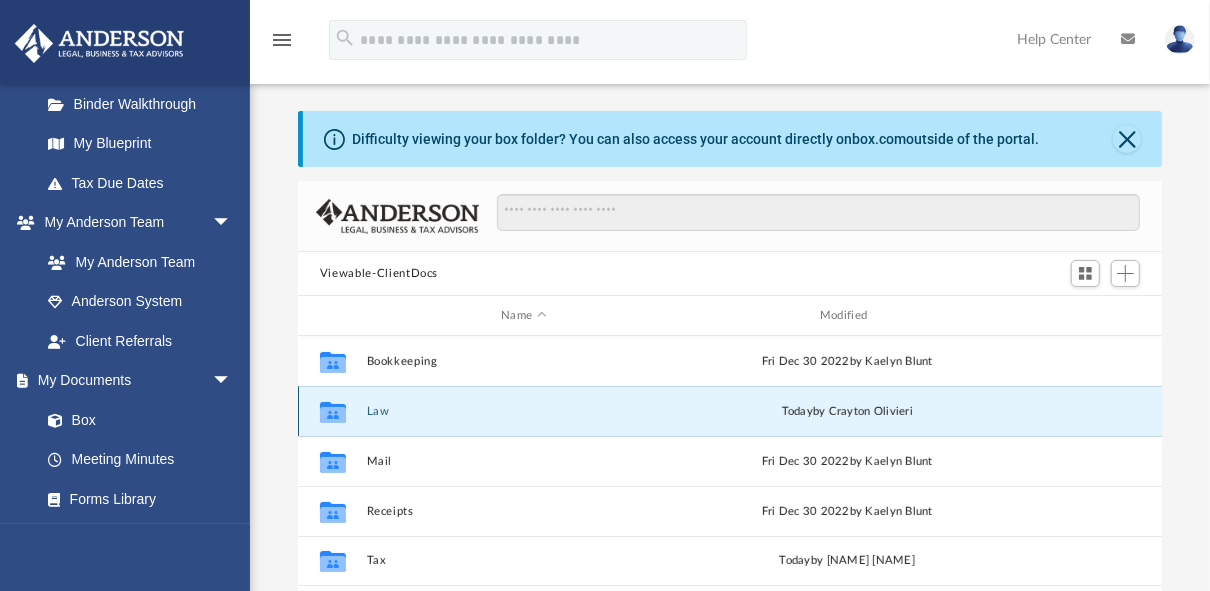 click on "Law" at bounding box center (524, 411) 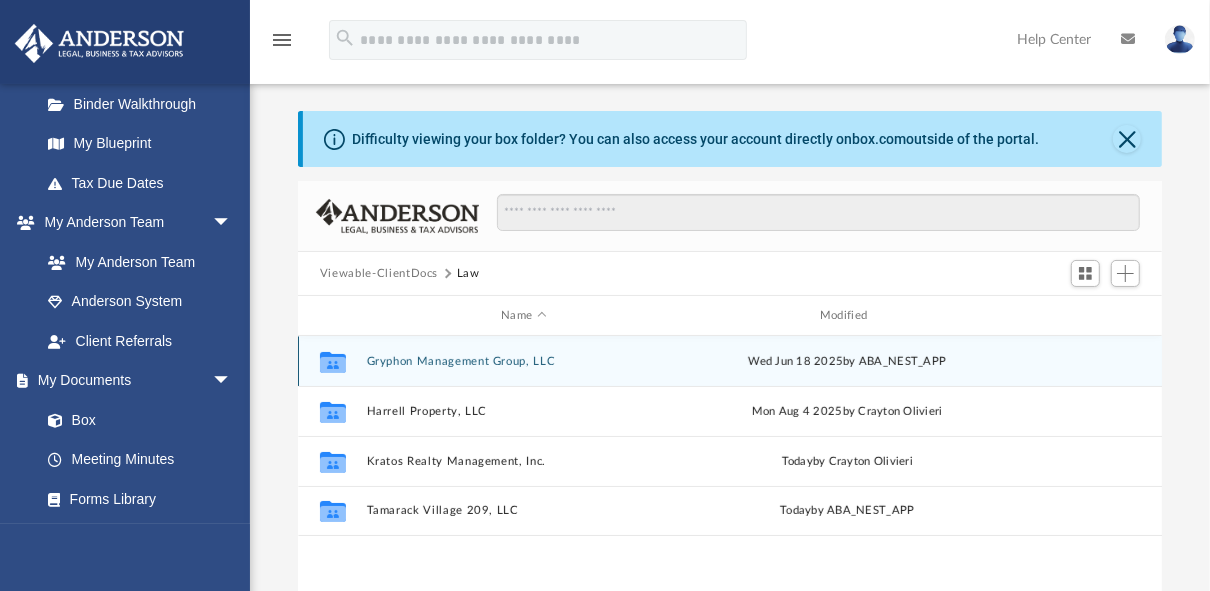 click on "Gryphon Management Group, LLC" at bounding box center (524, 361) 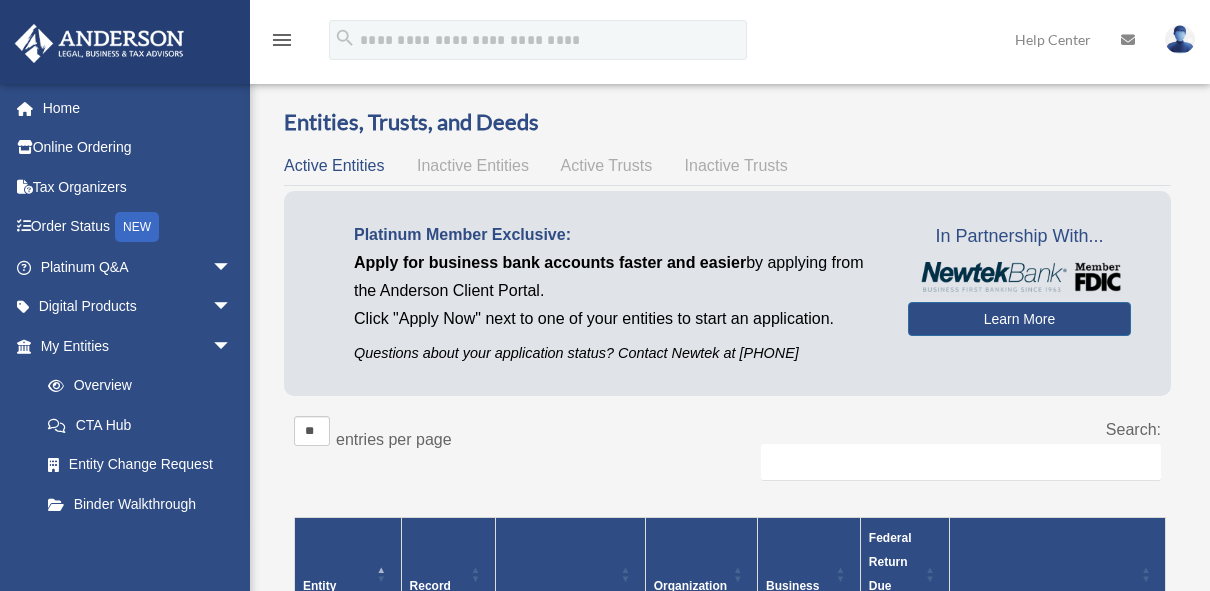 scroll, scrollTop: 880, scrollLeft: 0, axis: vertical 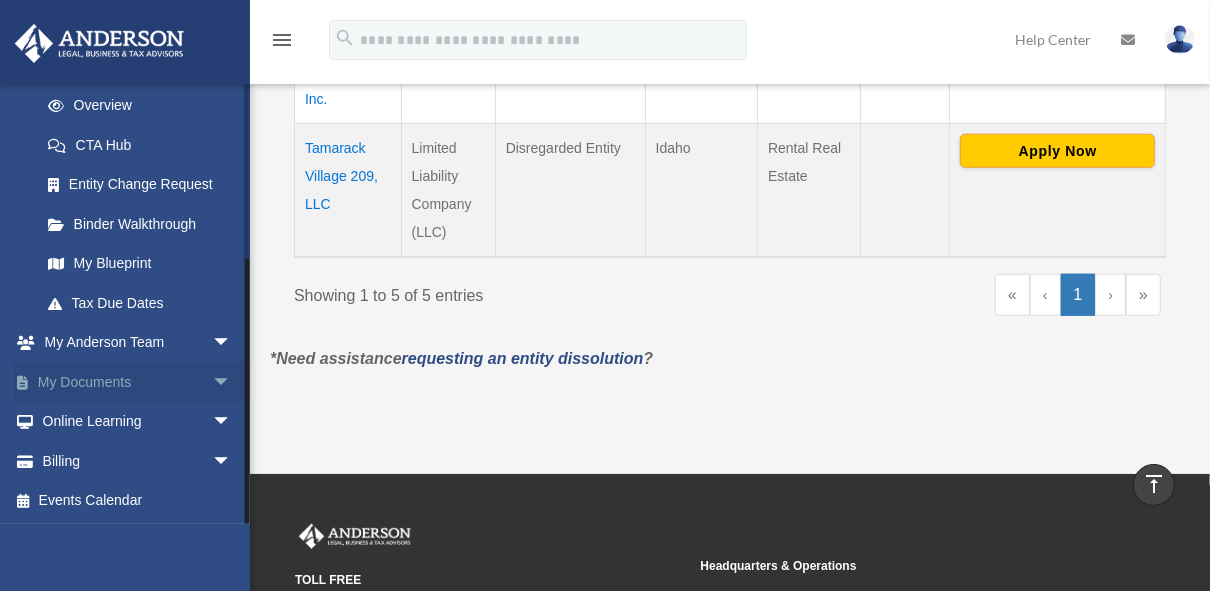 click on "My Documents arrow_drop_down" at bounding box center [138, 382] 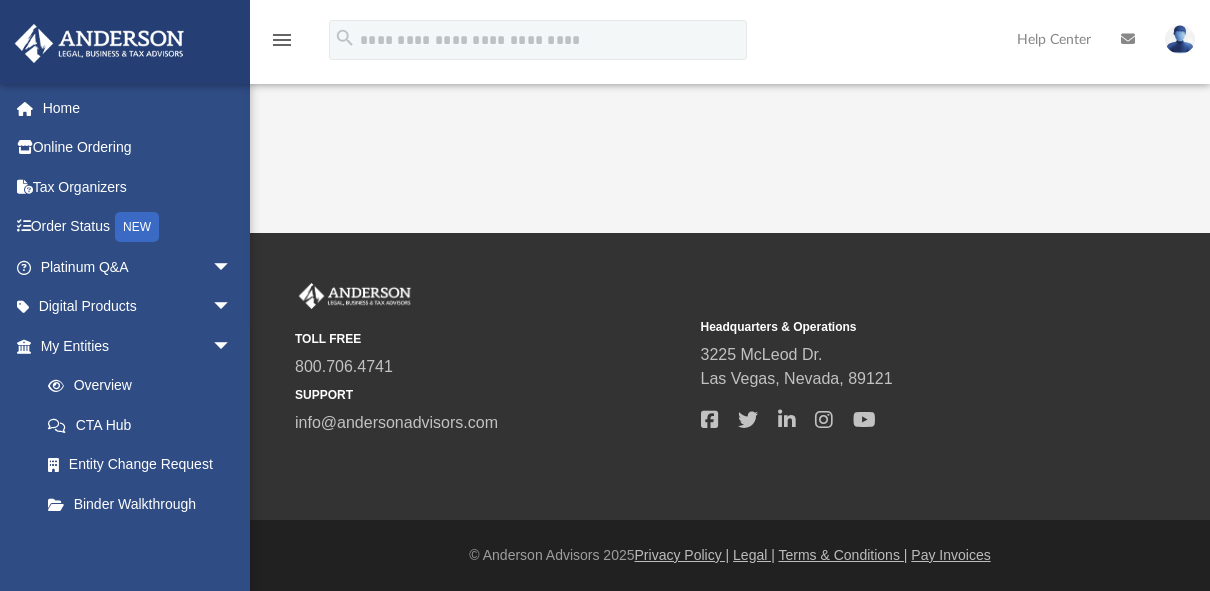 scroll, scrollTop: 0, scrollLeft: 0, axis: both 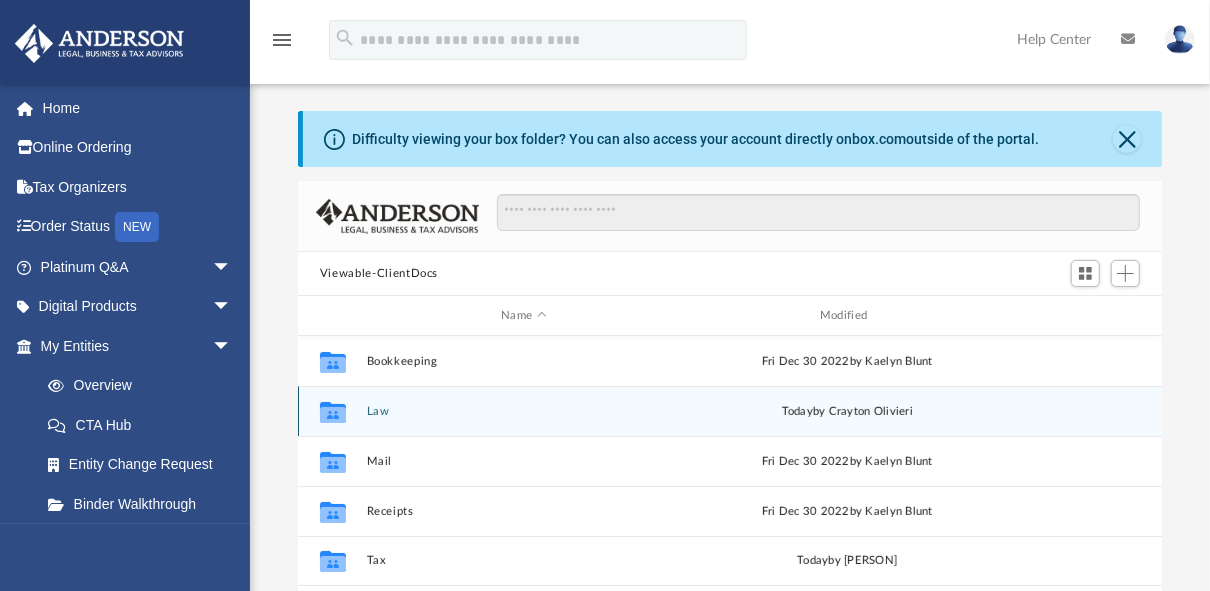 click on "Law" at bounding box center (524, 411) 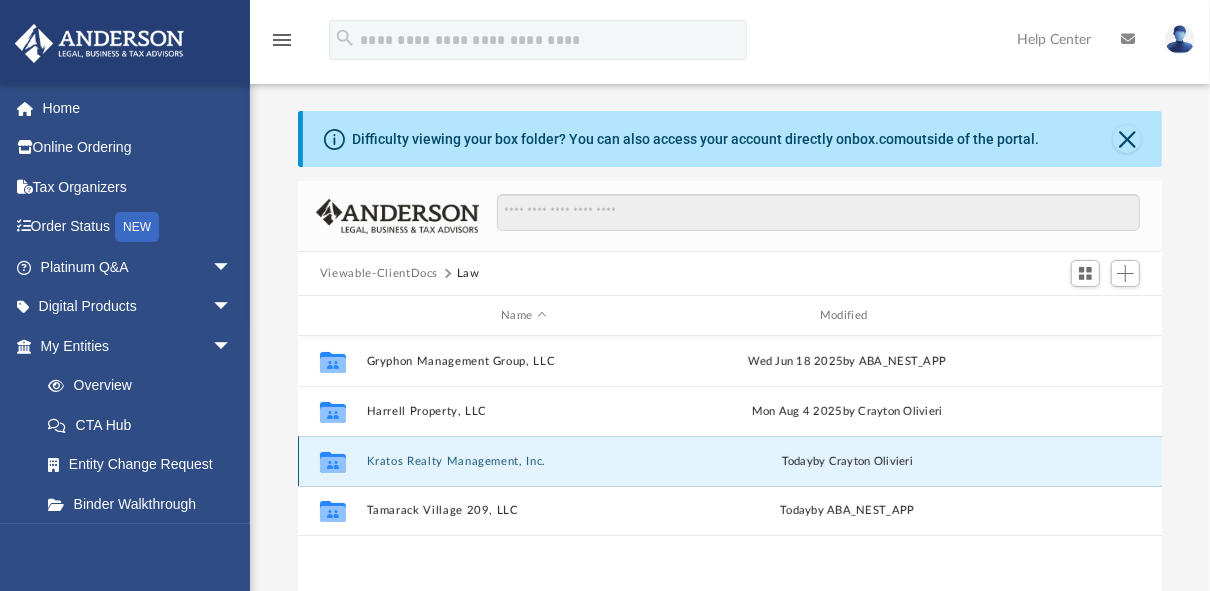click on "Kratos Realty Management, Inc." at bounding box center [524, 461] 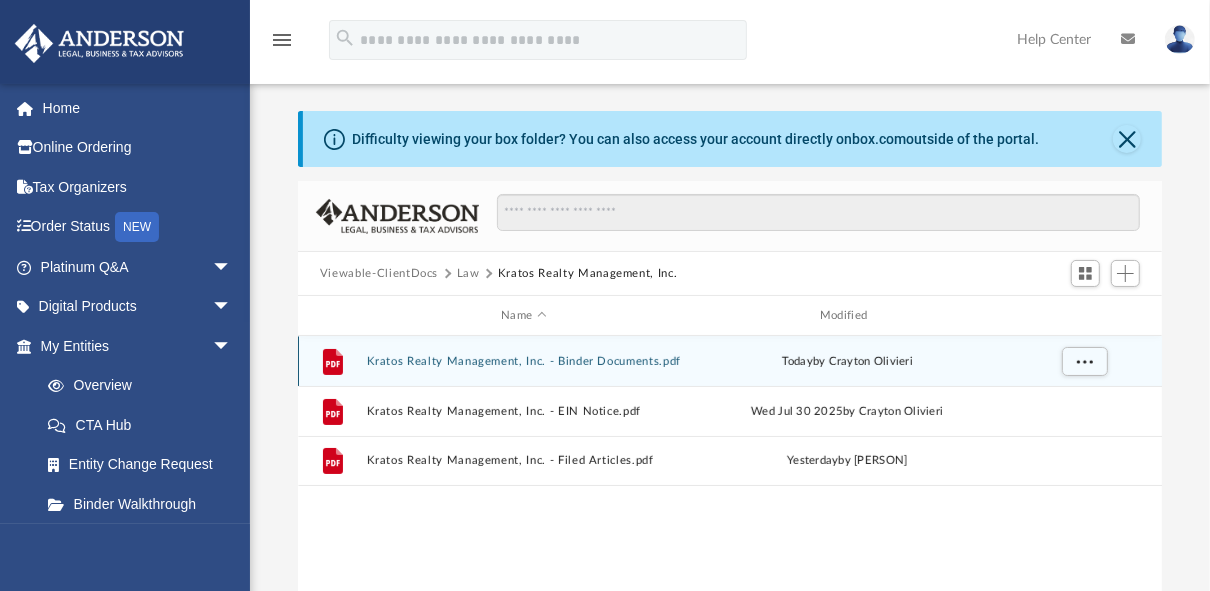 click on "Kratos Realty Management, Inc. - Binder Documents.pdf" at bounding box center (524, 361) 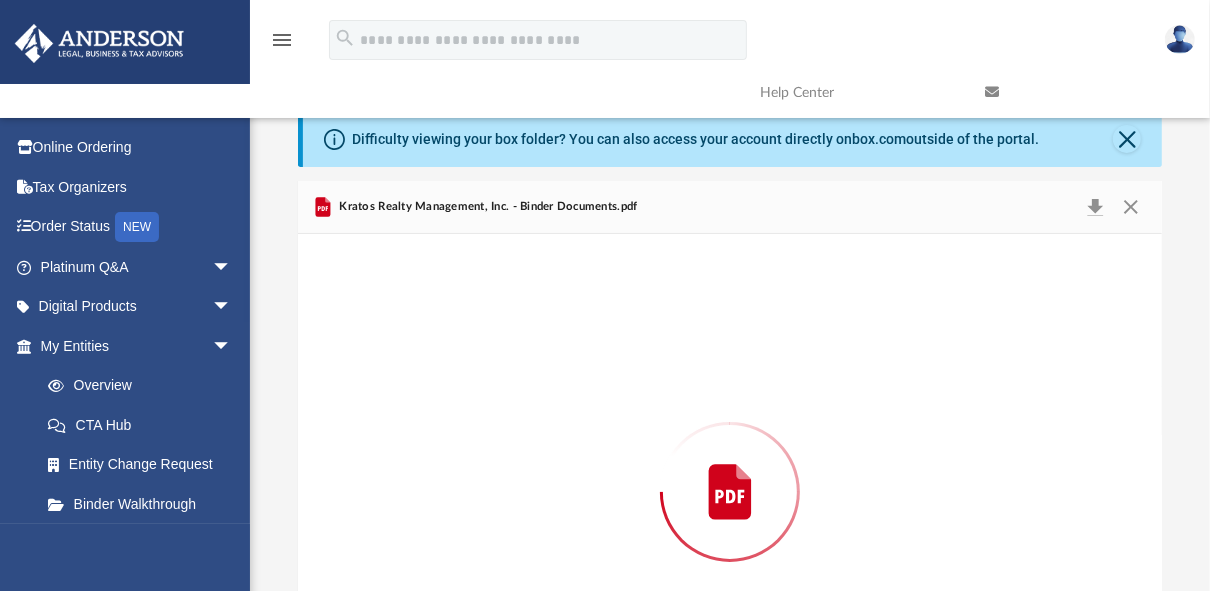 scroll, scrollTop: 159, scrollLeft: 0, axis: vertical 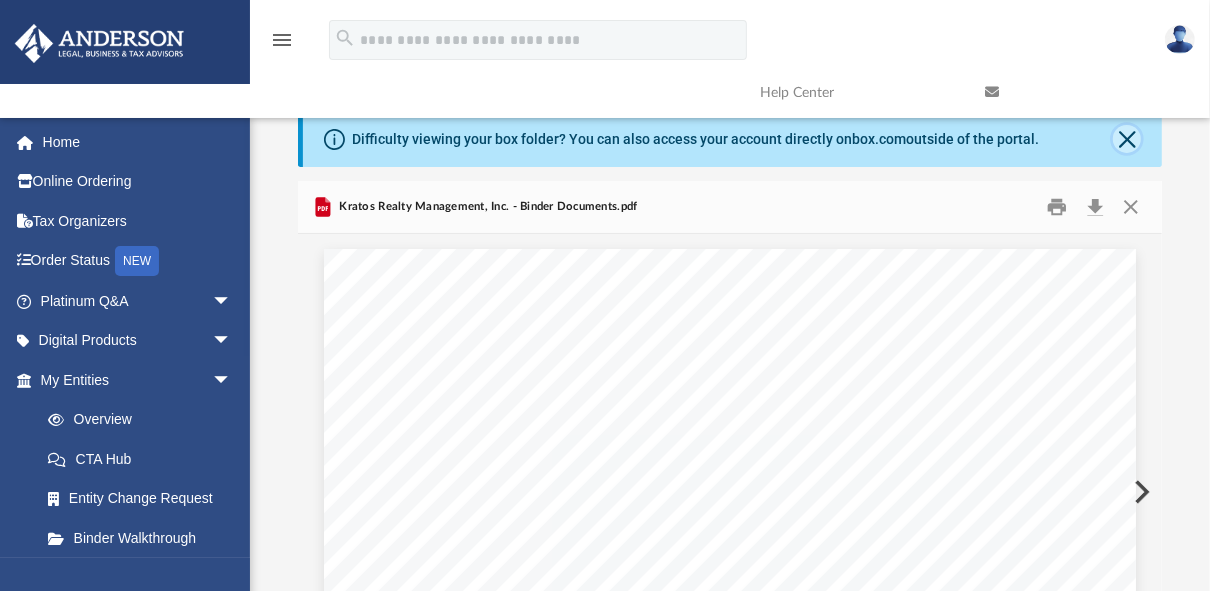 click 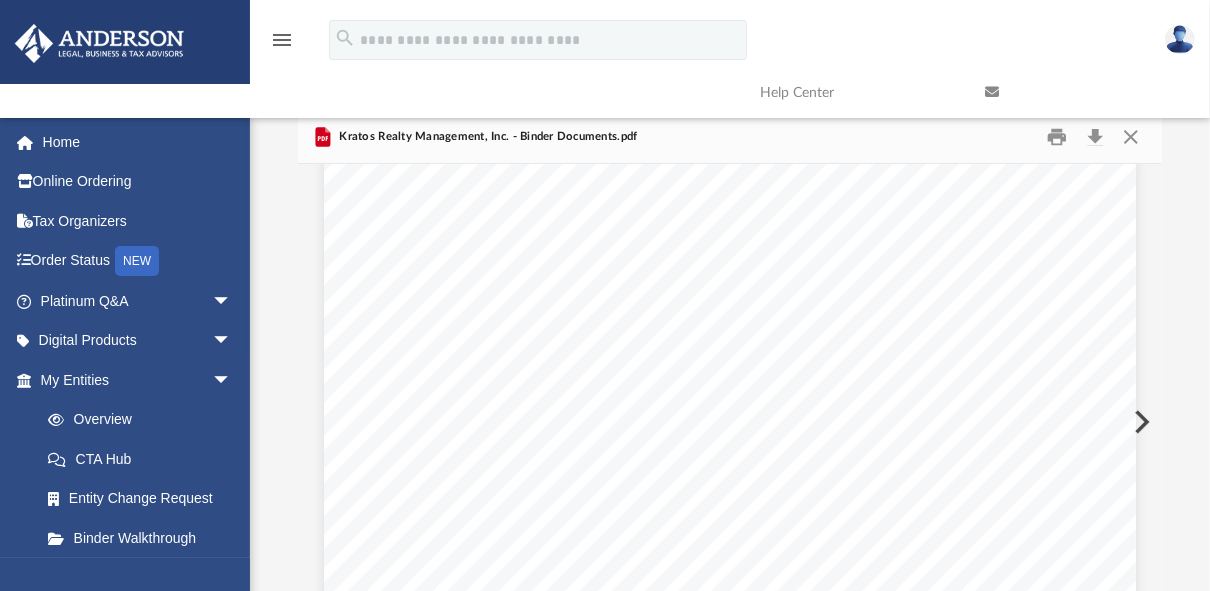scroll, scrollTop: 8720, scrollLeft: 0, axis: vertical 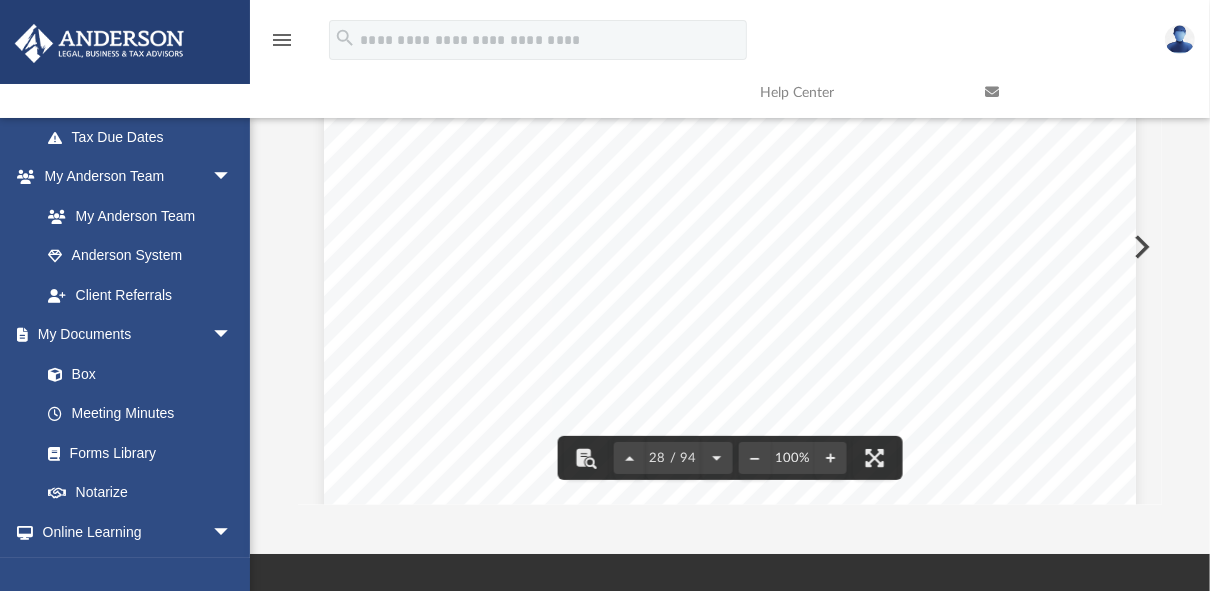 click on "Scroll to top
vertical_align_top" at bounding box center [1154, 485] 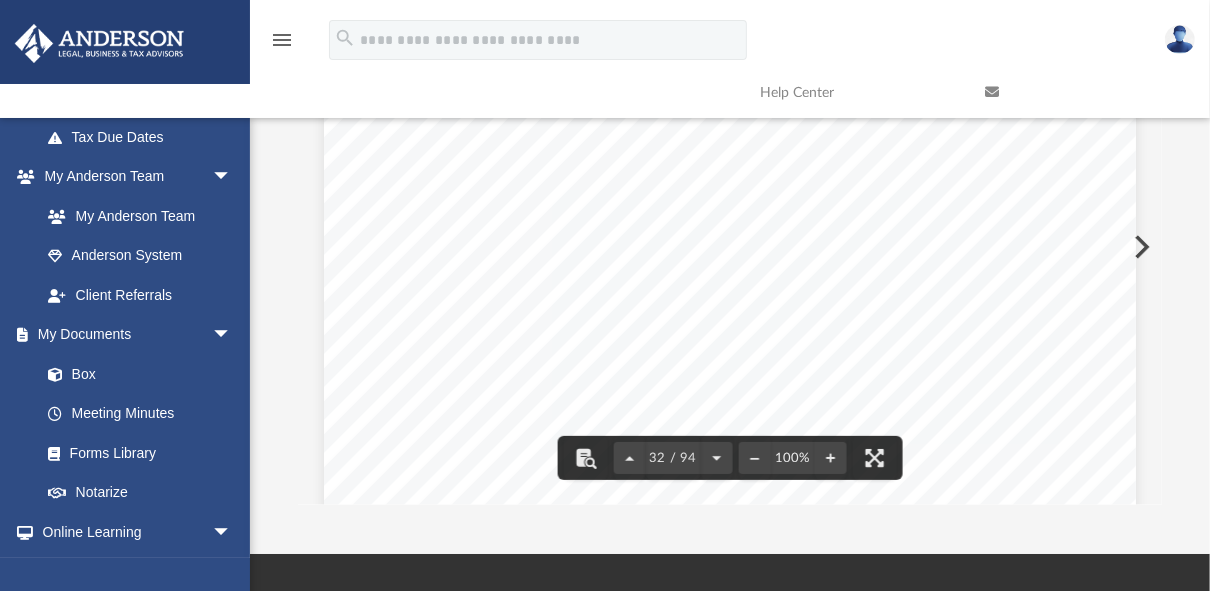 scroll, scrollTop: 33733, scrollLeft: 0, axis: vertical 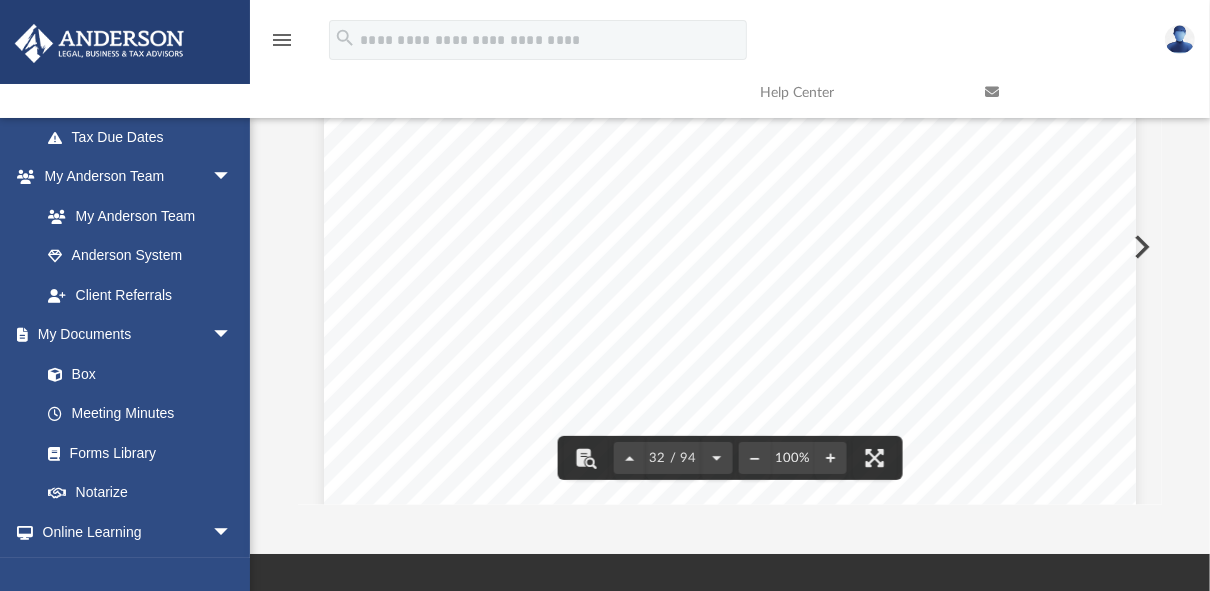 click on "Bylaws of   Kratos Realty Management, Inc. Page   8   of   23 meeting duly held.   The Secretary shall file such consents with the minutes of the meetings of the Board or of the committee as the case may be. Section 3.07   Quorum At all meetings of the Board of Directors, a majority of the full Board shall, unless a greater number as to any particular matter is required by law, the Articles of Incorporation or these By - laws, constitute a quorum for the transaction of business.   The   act of a majority of the directors present at any meeting of the Board at which a quorum is present shall be the act of the Board, unless the act of a greater number is required by law, the Articles of Incorporation, or these By - laws. Section 3.08   Vacancies Unless otherwise provided in the Articles of Incorporation, these By - laws -   or by law, vacancies on the Board of Directors and newly created directorships resulting from any increase in the number of directors to constitute the Board may be filled by a majo   -" at bounding box center [730, 16338] 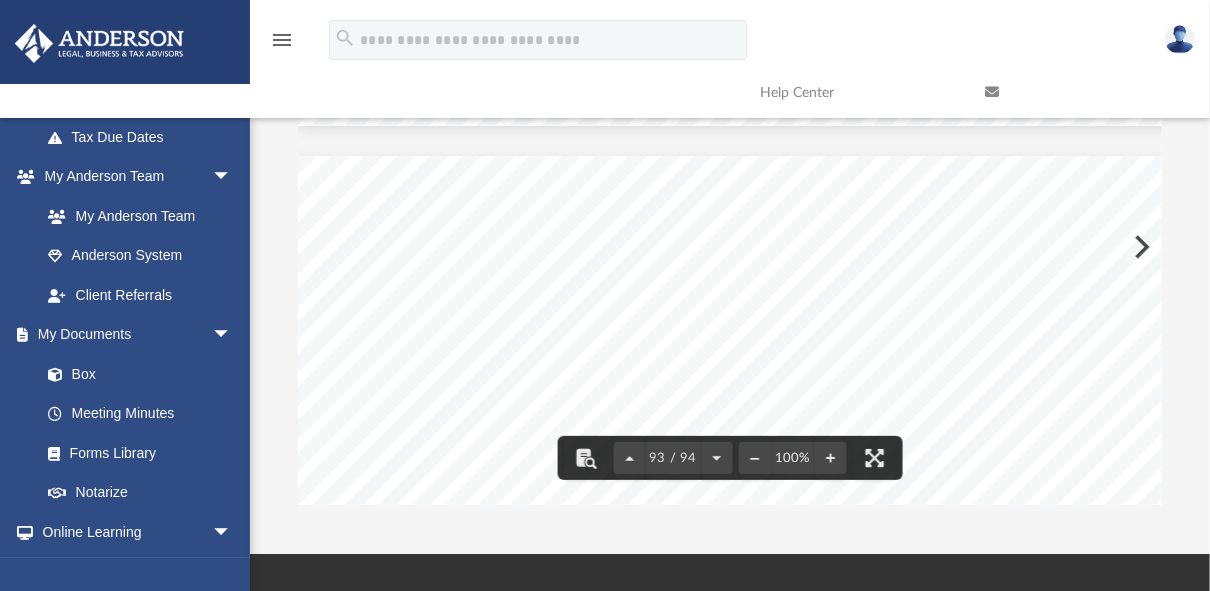 scroll, scrollTop: 98300, scrollLeft: 0, axis: vertical 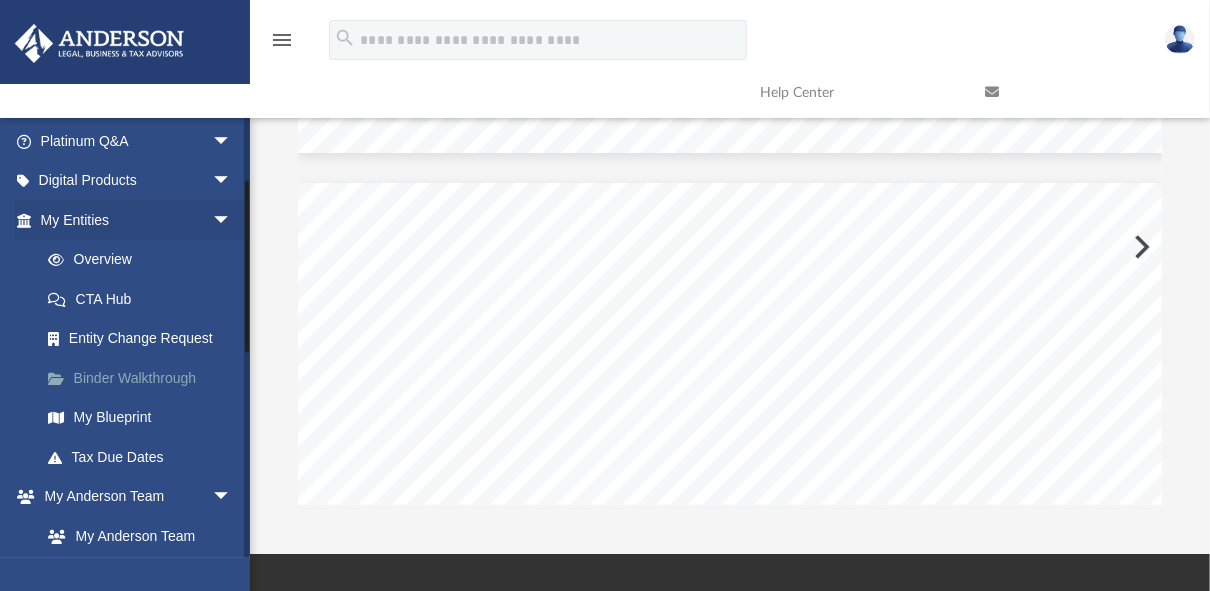 click on "Binder Walkthrough" at bounding box center [145, 378] 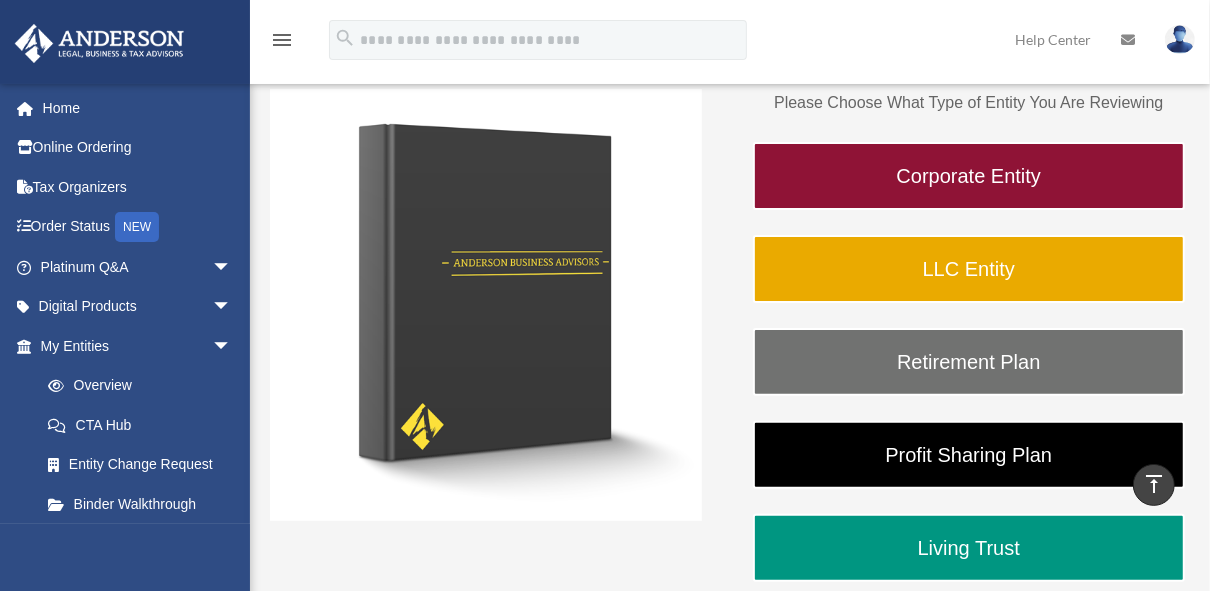 scroll, scrollTop: 240, scrollLeft: 0, axis: vertical 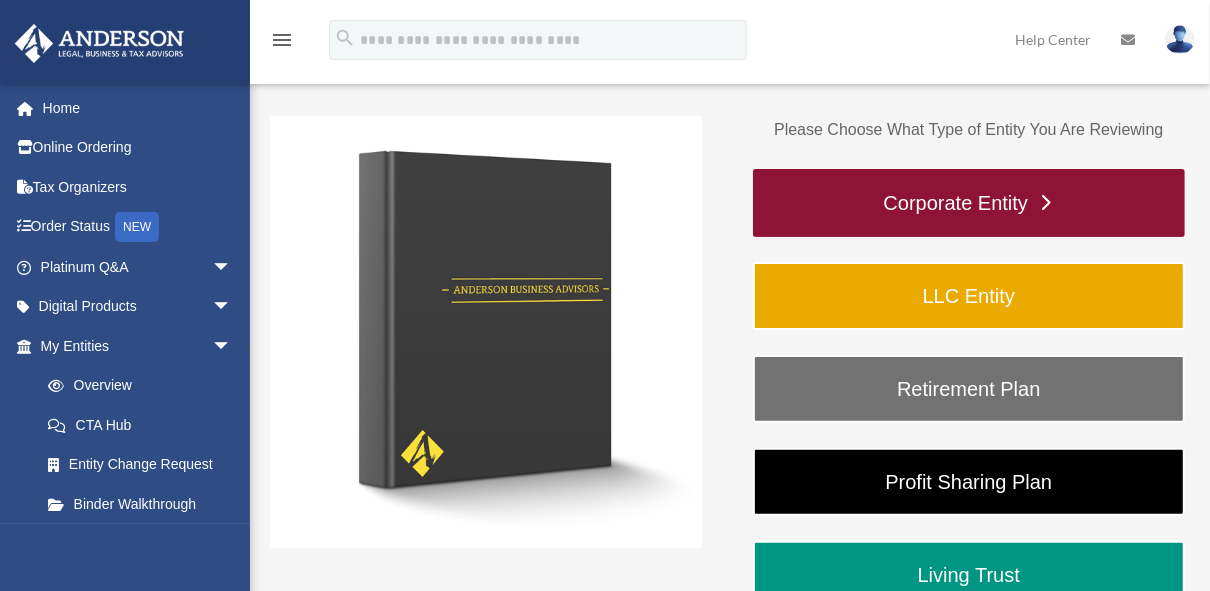 click on "Corporate Entity" at bounding box center [969, 203] 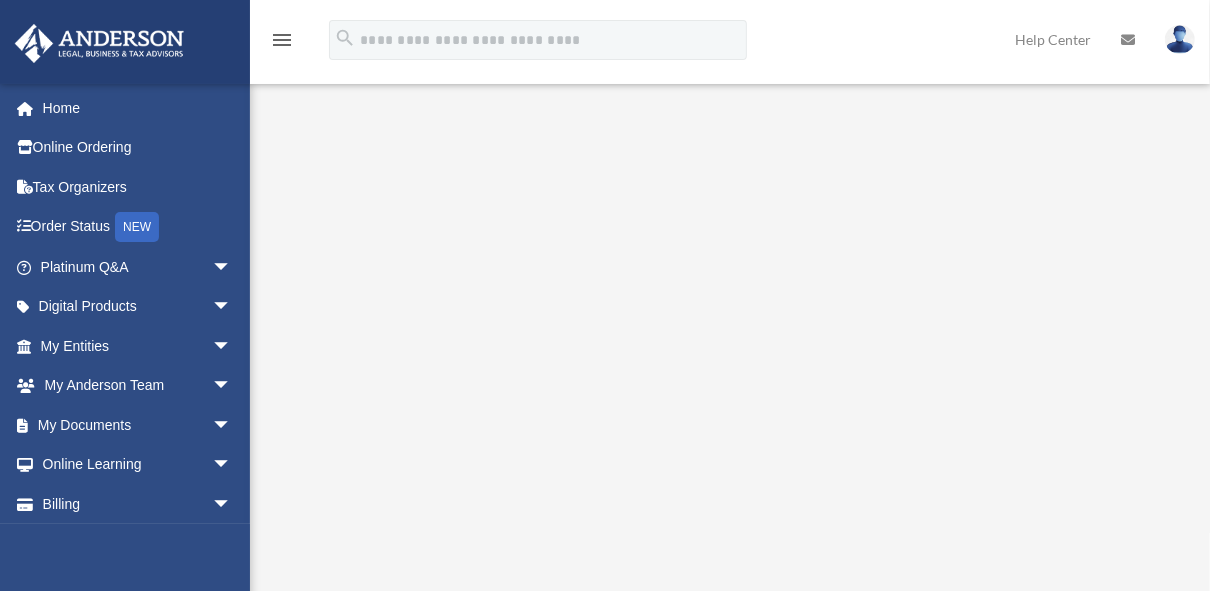 scroll, scrollTop: 240, scrollLeft: 0, axis: vertical 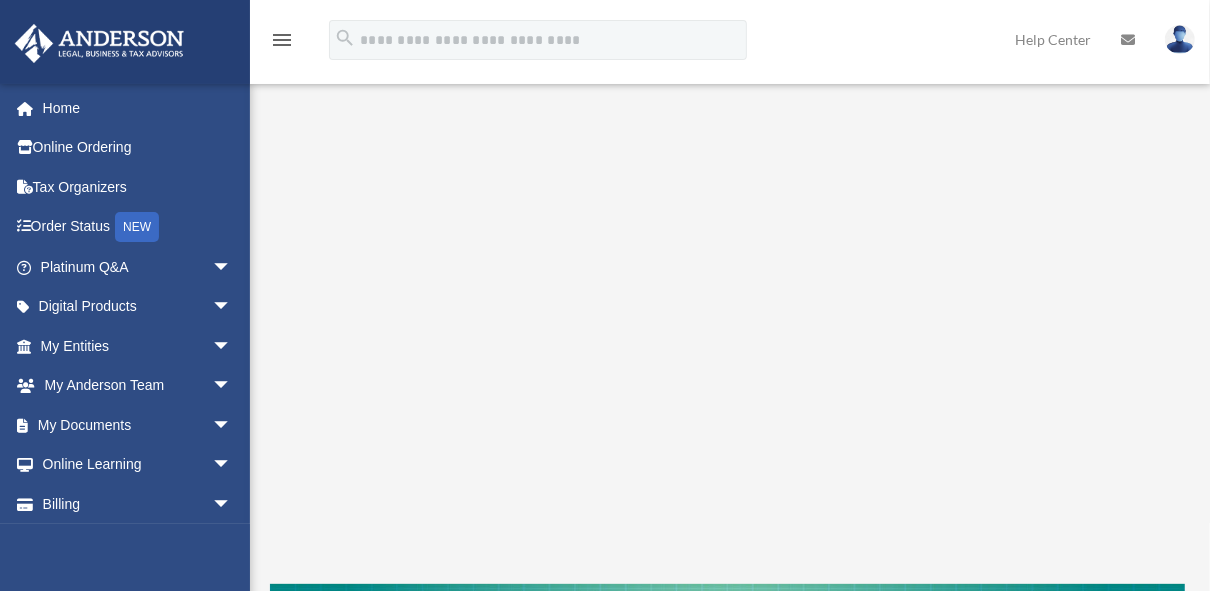 click at bounding box center [1180, 39] 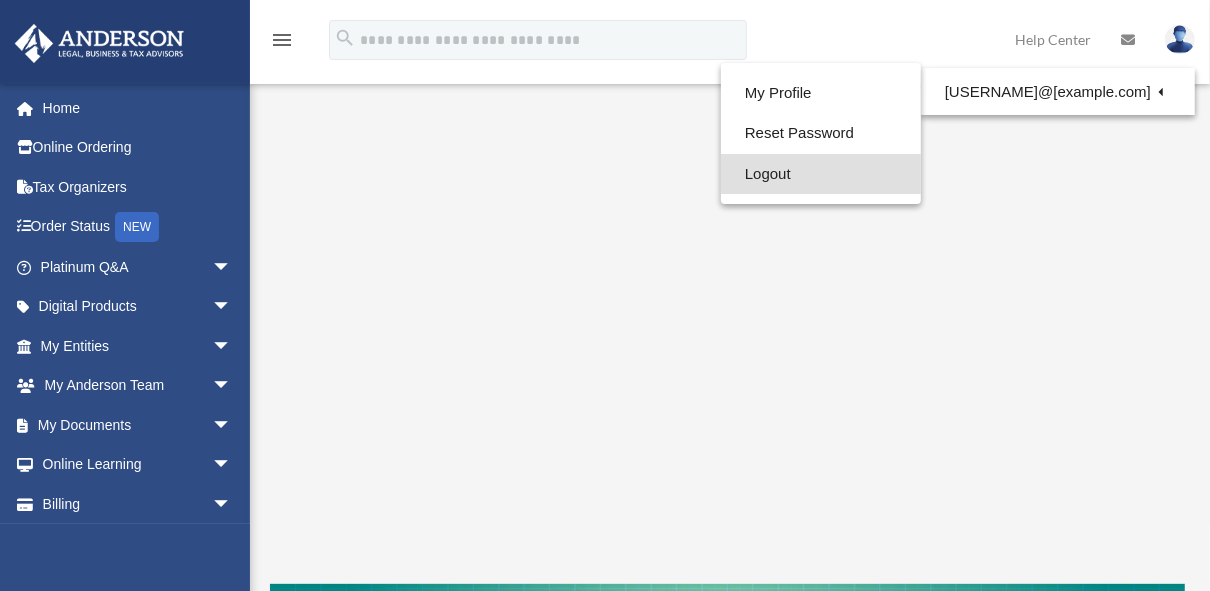 click on "Logout" at bounding box center (821, 174) 